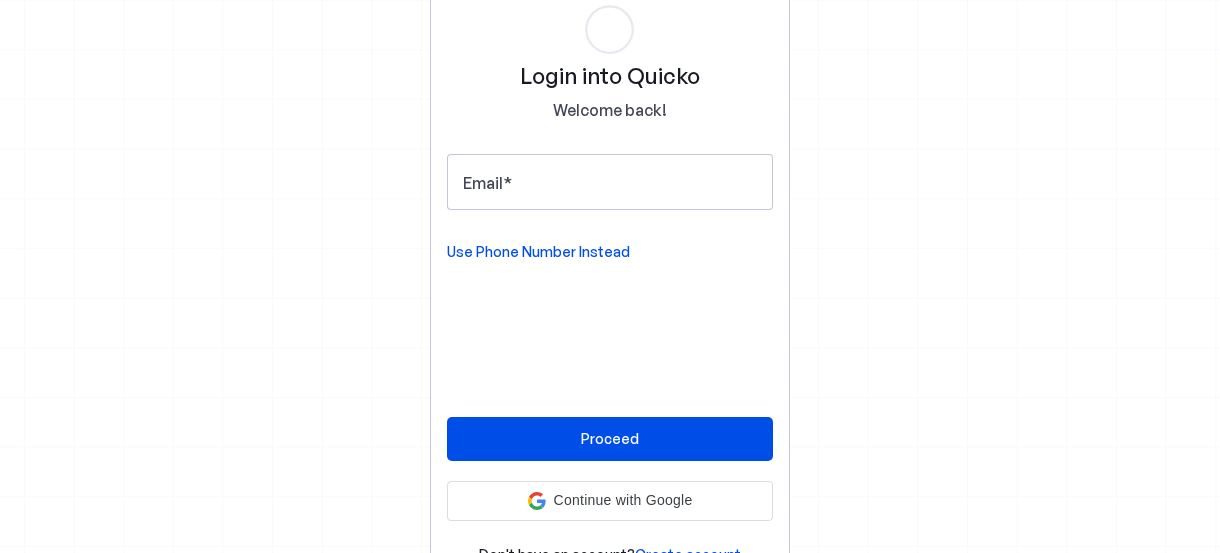 scroll, scrollTop: 0, scrollLeft: 0, axis: both 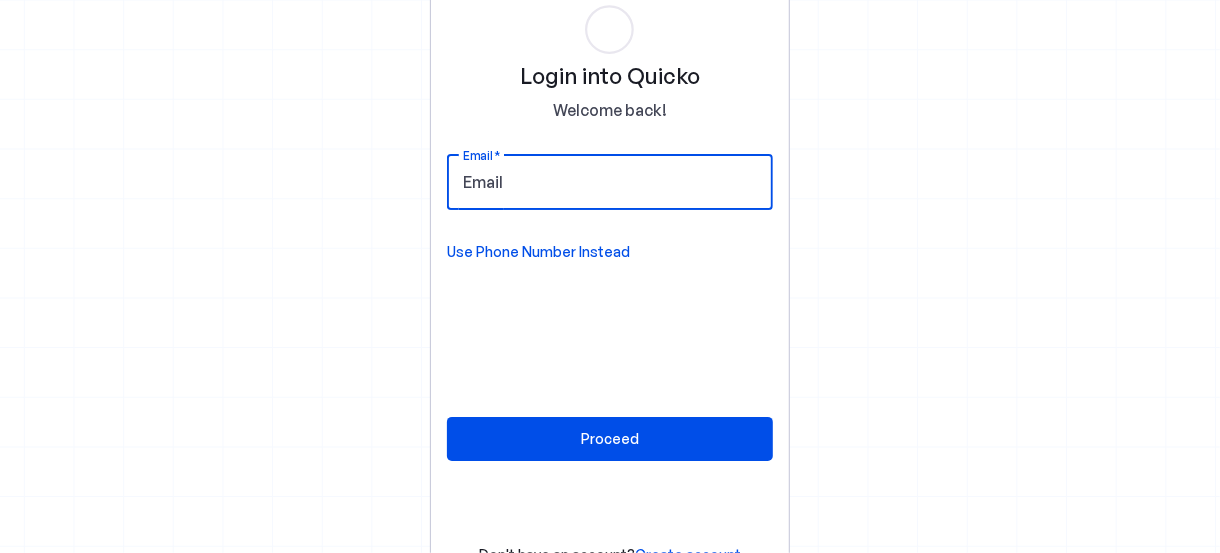 click on "Email" at bounding box center (610, 182) 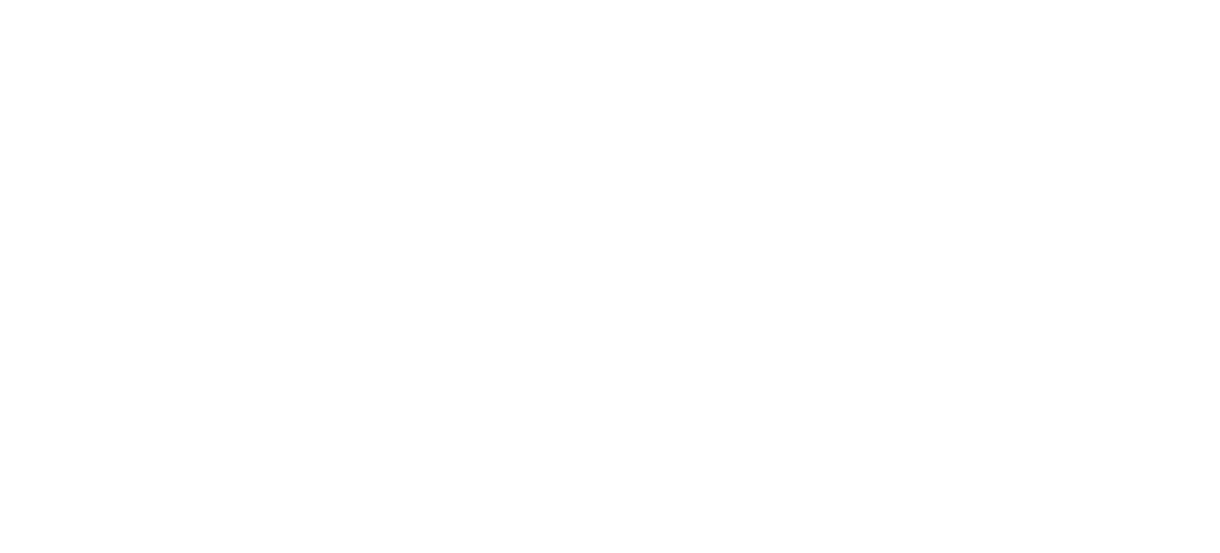 scroll, scrollTop: 0, scrollLeft: 0, axis: both 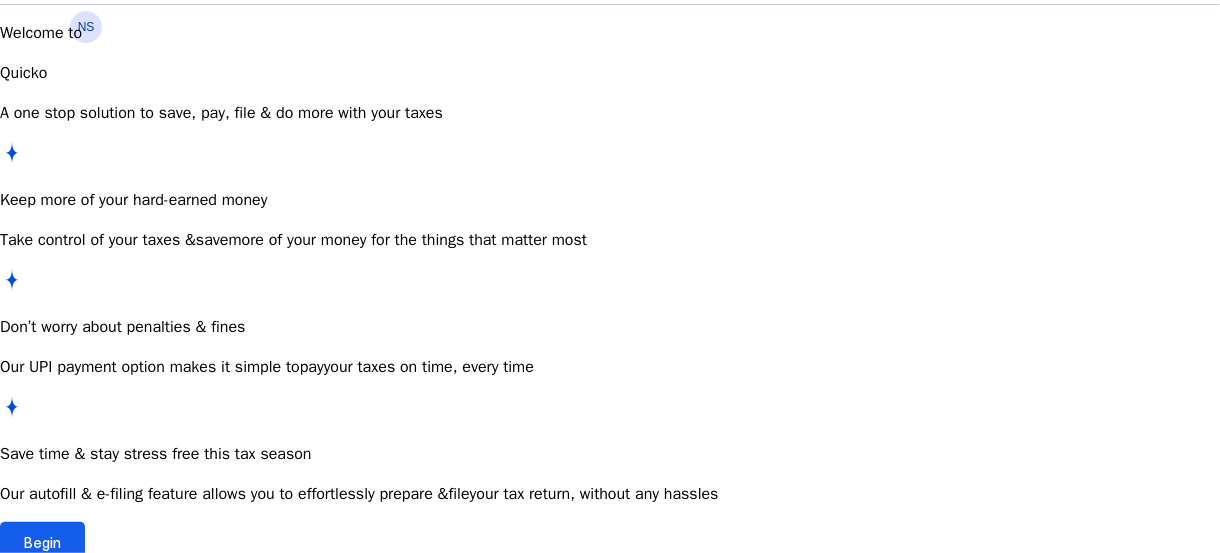 click on "Begin" at bounding box center [42, 542] 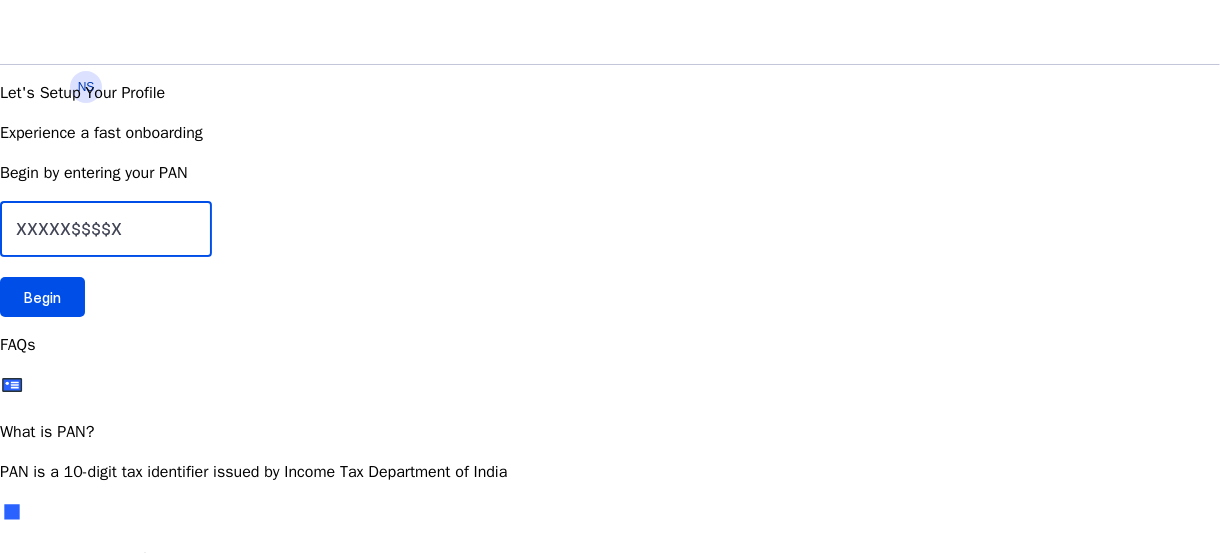 click at bounding box center (106, 229) 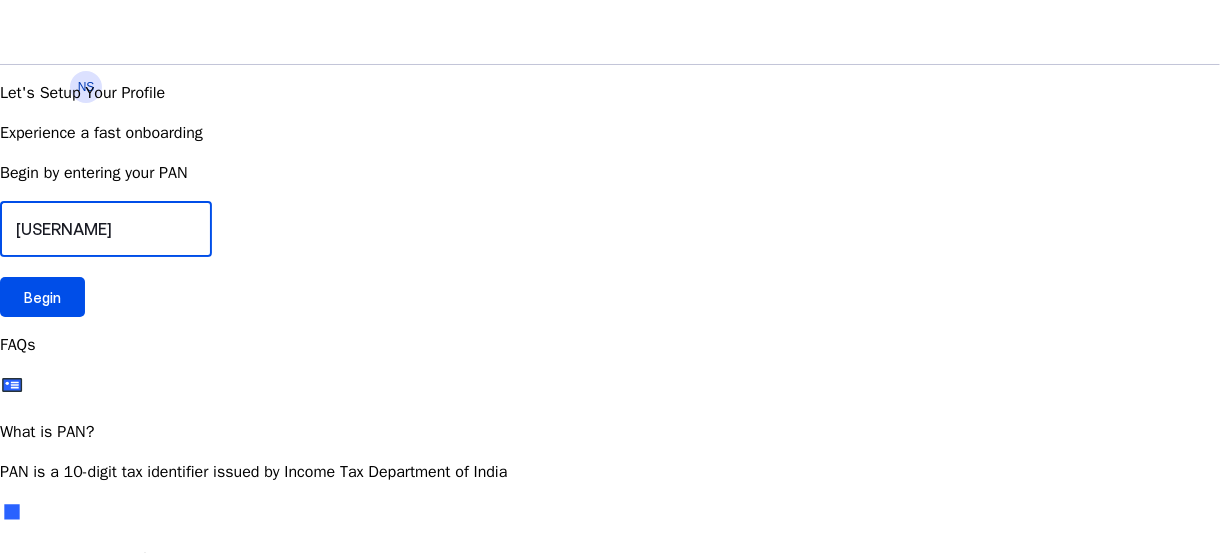 type on "[USERNAME]" 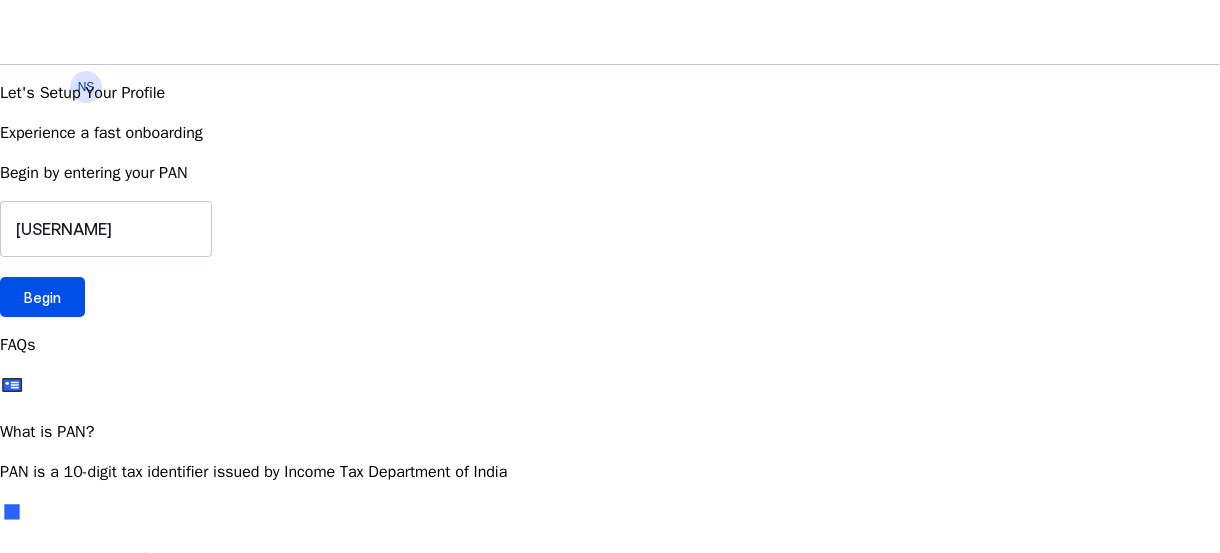 click on "Begin by entering your PAN [SSN] Begin" at bounding box center (610, 239) 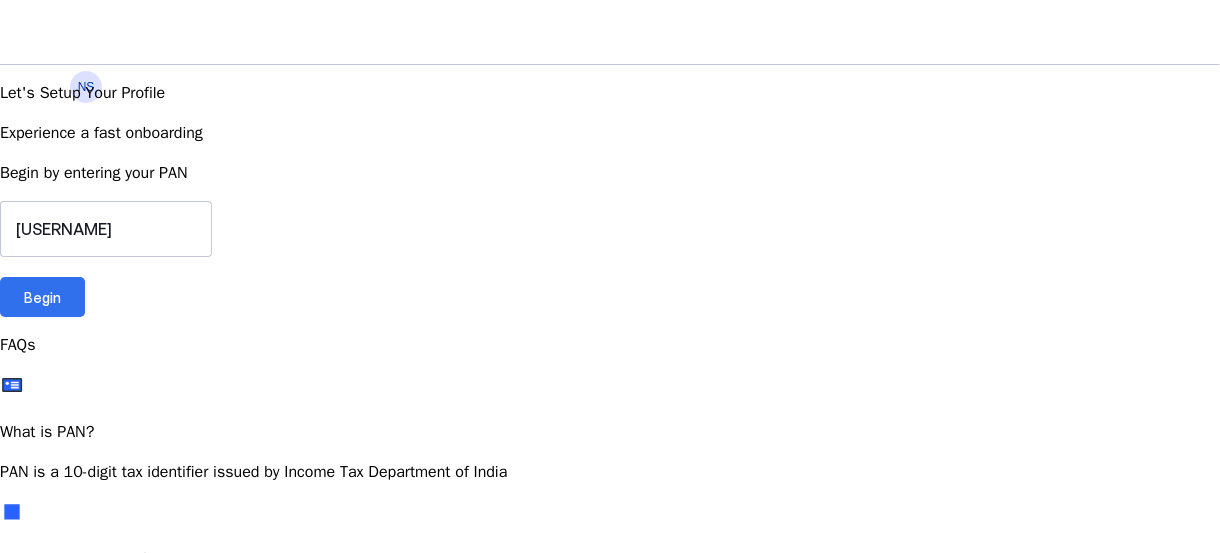 click on "Begin" at bounding box center [42, 297] 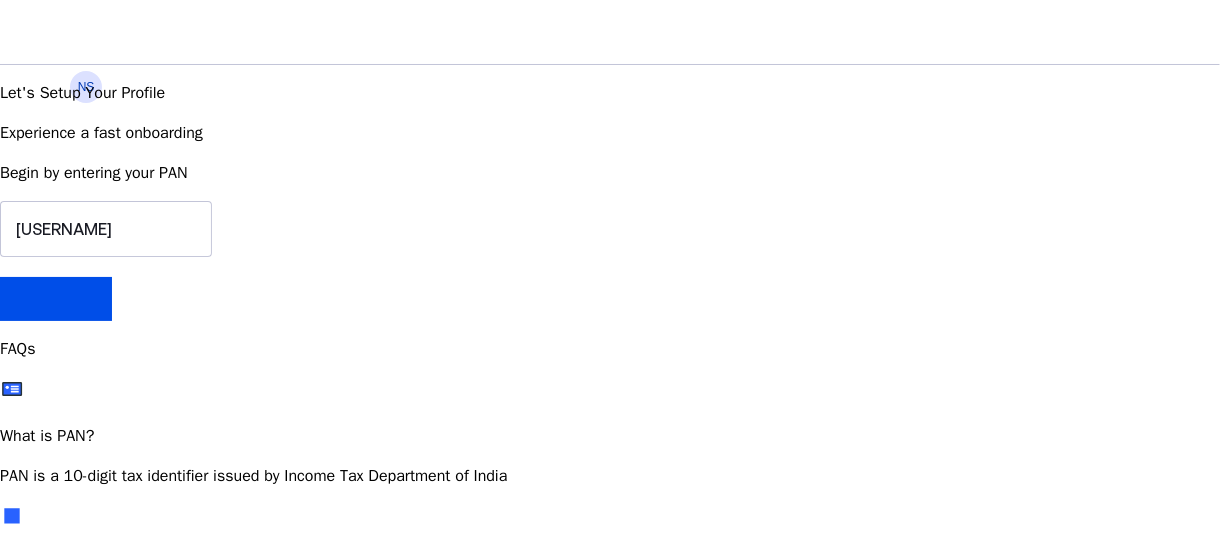 scroll, scrollTop: 43, scrollLeft: 0, axis: vertical 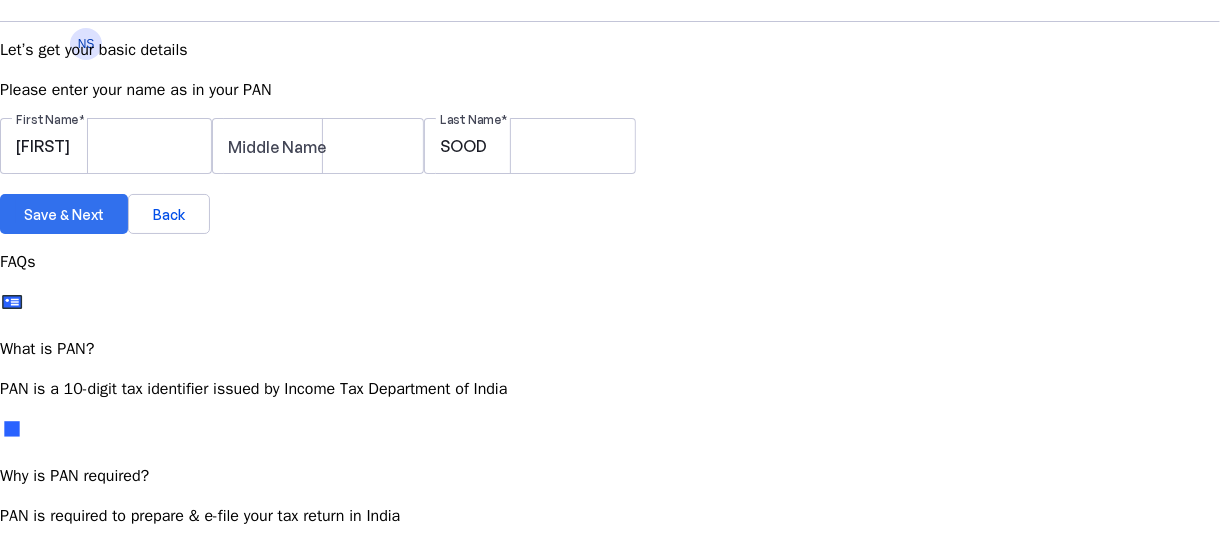 click on "Save & Next" at bounding box center (64, 214) 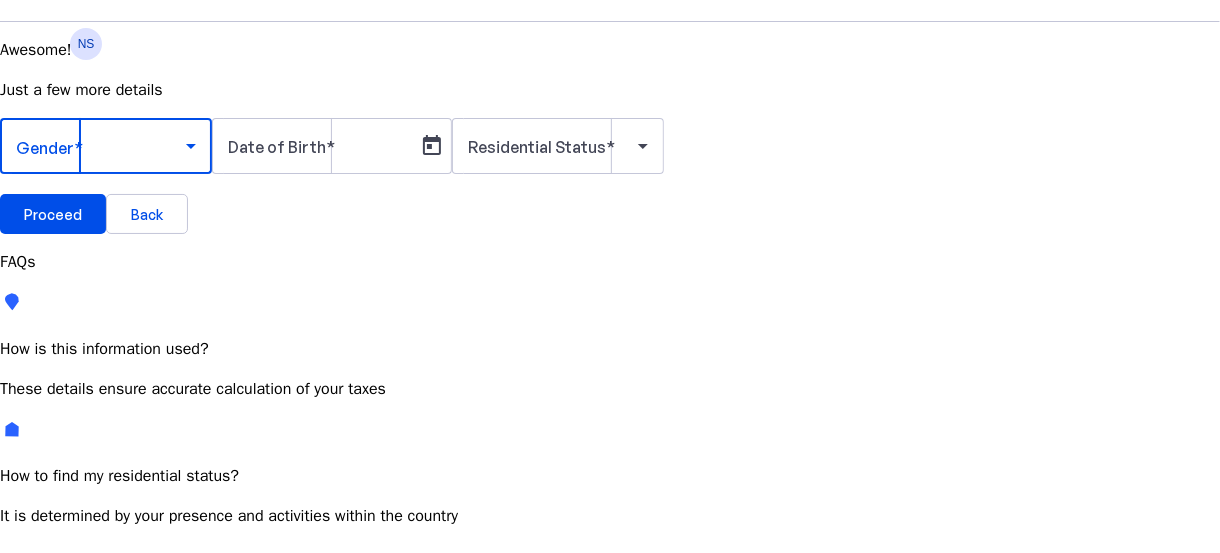 click at bounding box center (101, 146) 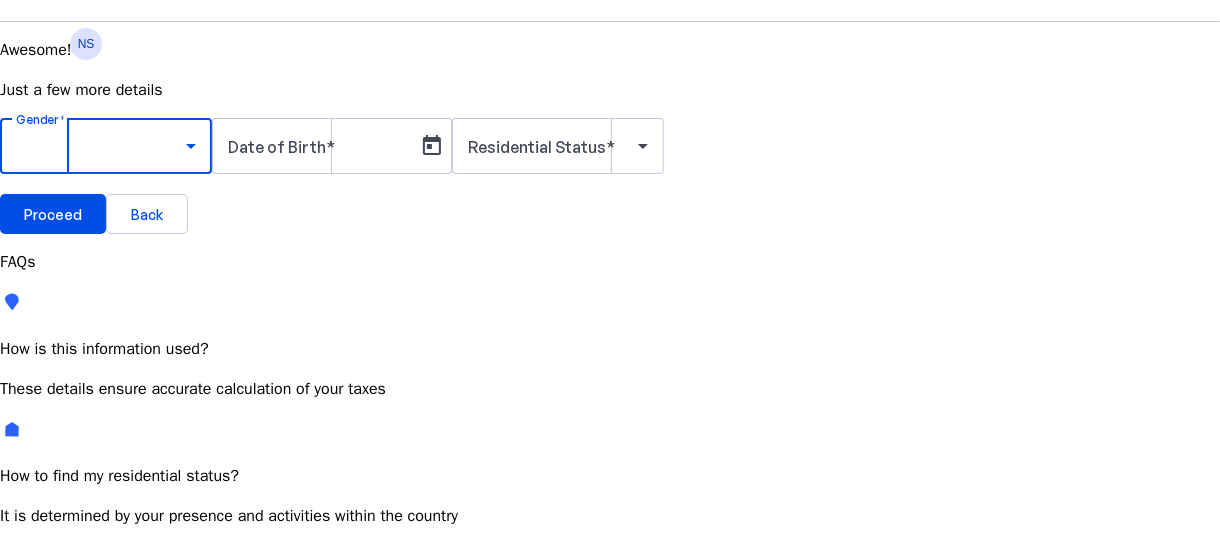click on "Male" at bounding box center (154, 703) 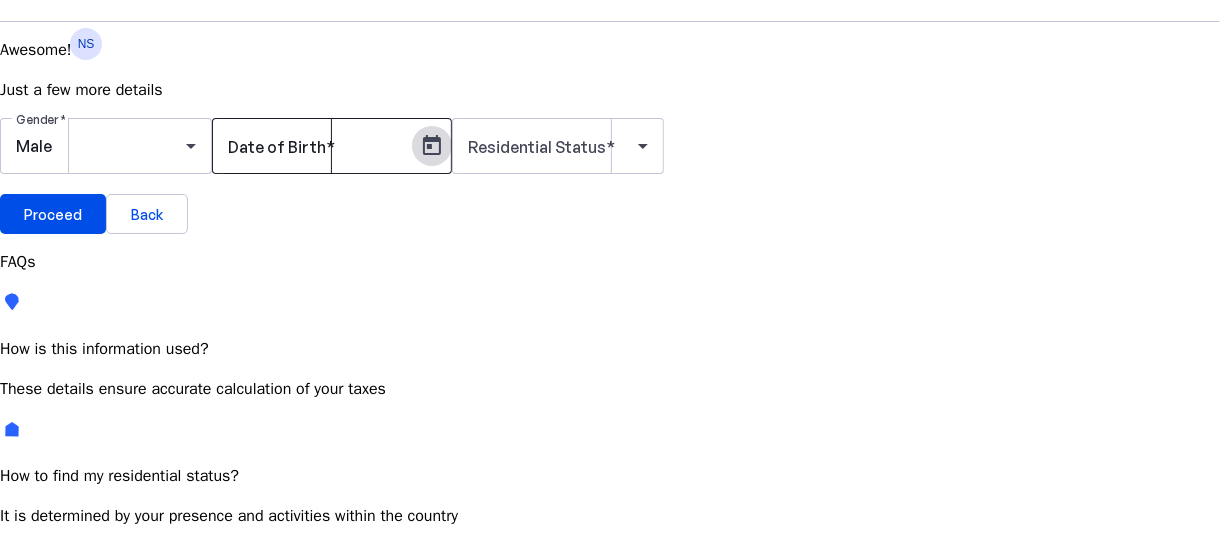 click at bounding box center (432, 146) 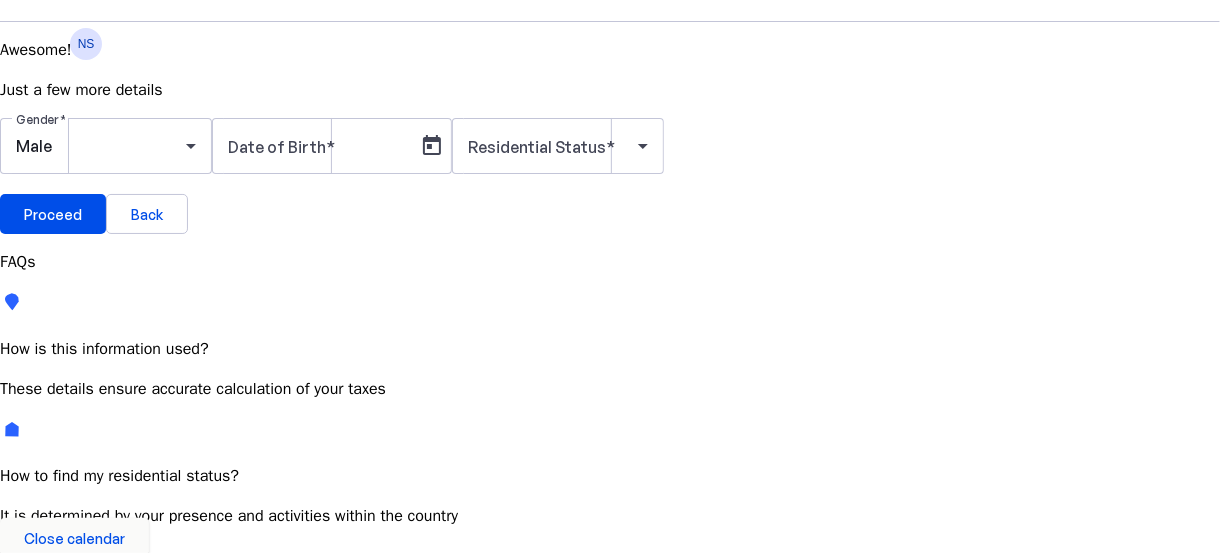 click on "JUL 2025" at bounding box center [124, 713] 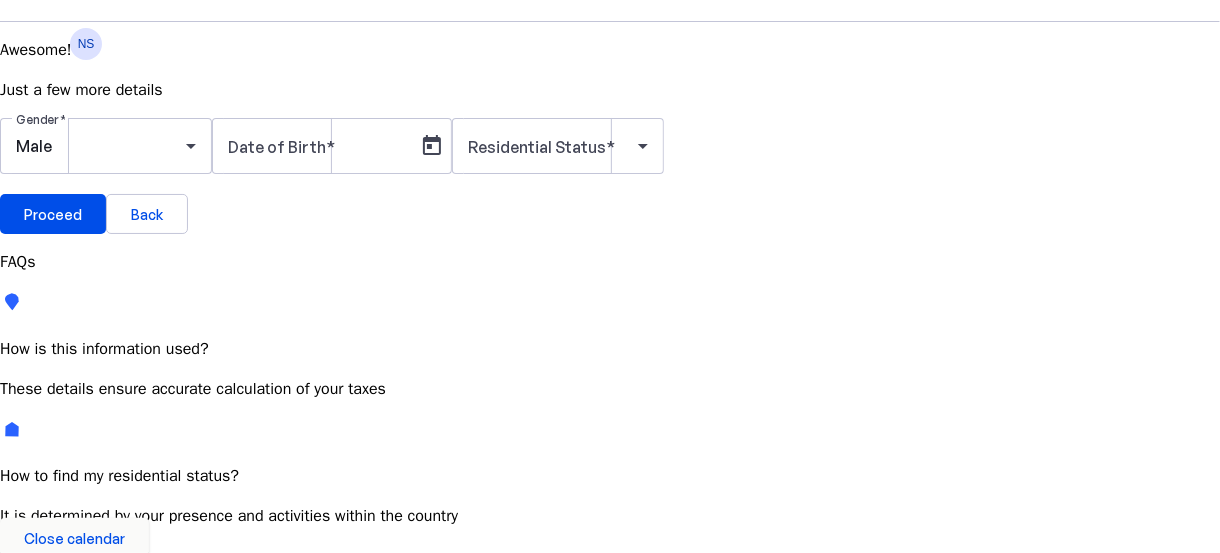 click at bounding box center [231, 713] 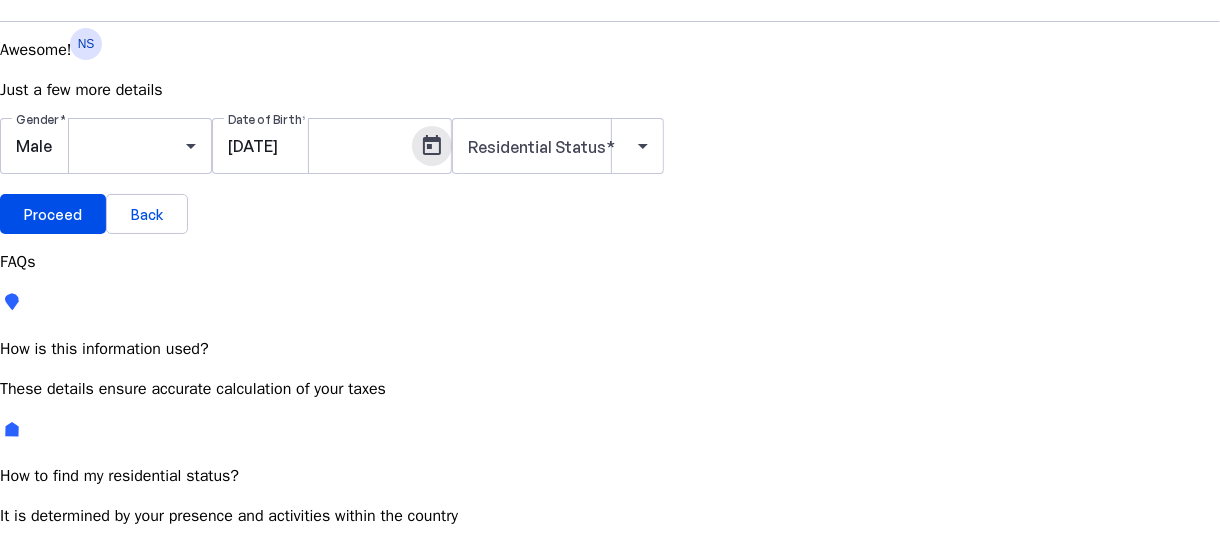 click on "Gender Male Date of Birth [DATE] Residential Status" at bounding box center [610, 156] 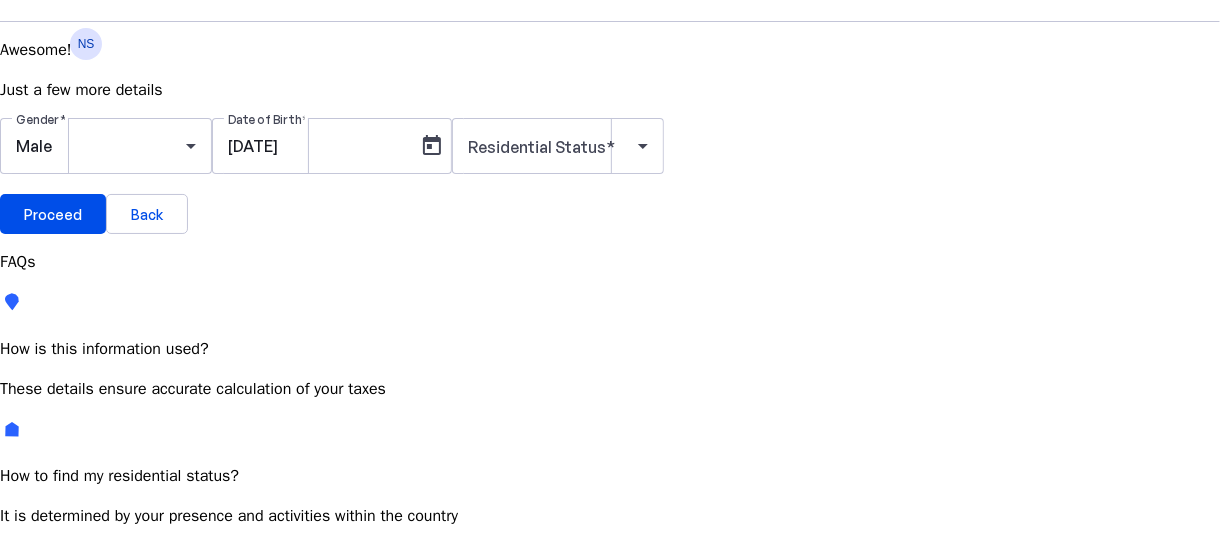 scroll, scrollTop: 49, scrollLeft: 0, axis: vertical 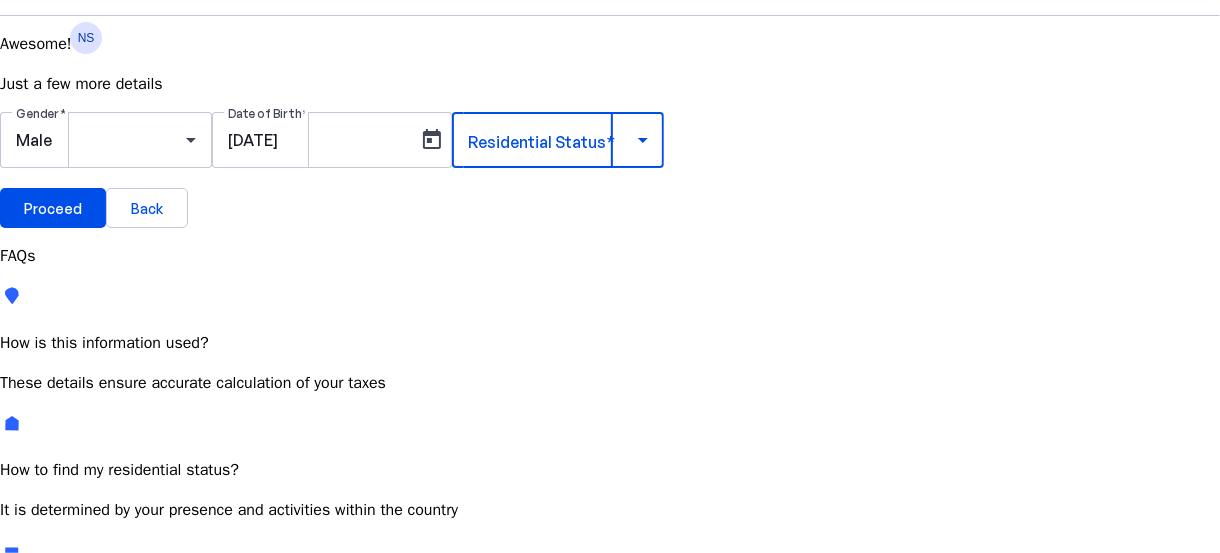 click at bounding box center (553, 140) 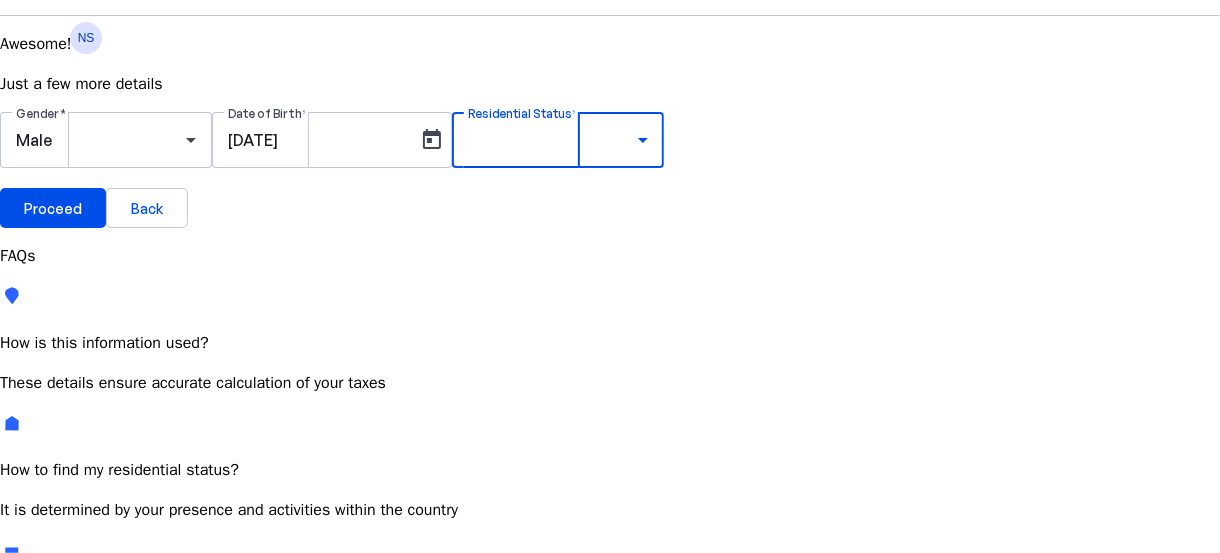 click on "Resident Most Common" at bounding box center (72, 717) 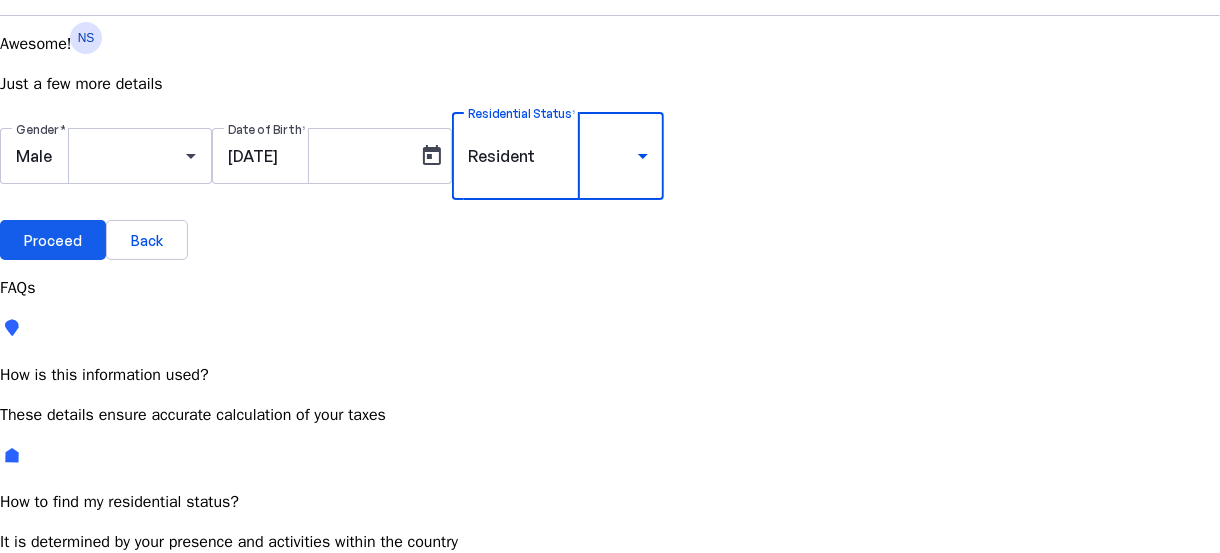 click at bounding box center (53, 240) 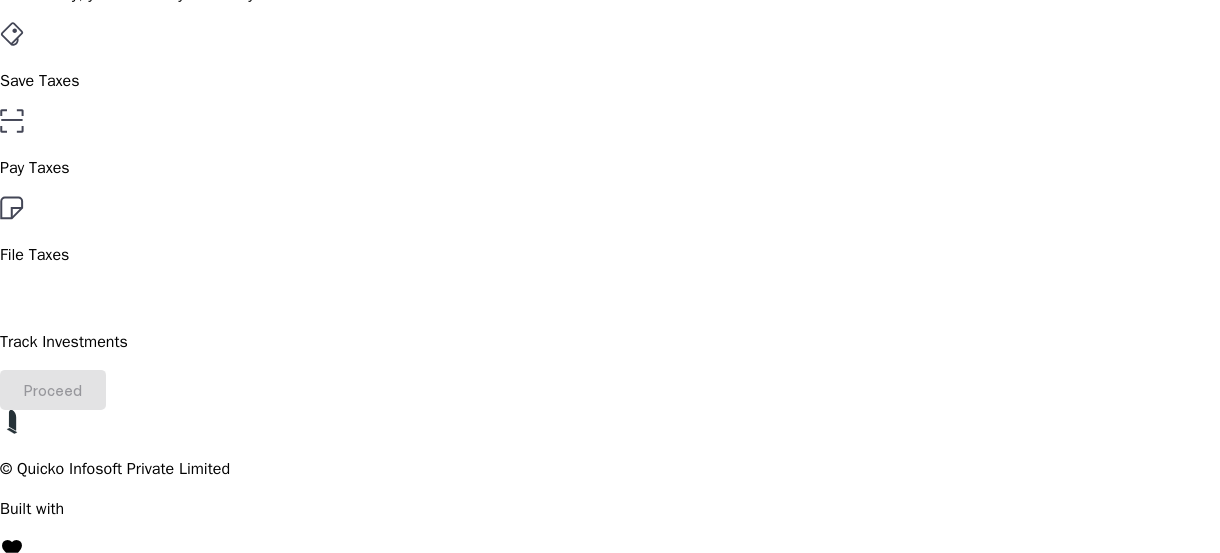 scroll, scrollTop: 142, scrollLeft: 0, axis: vertical 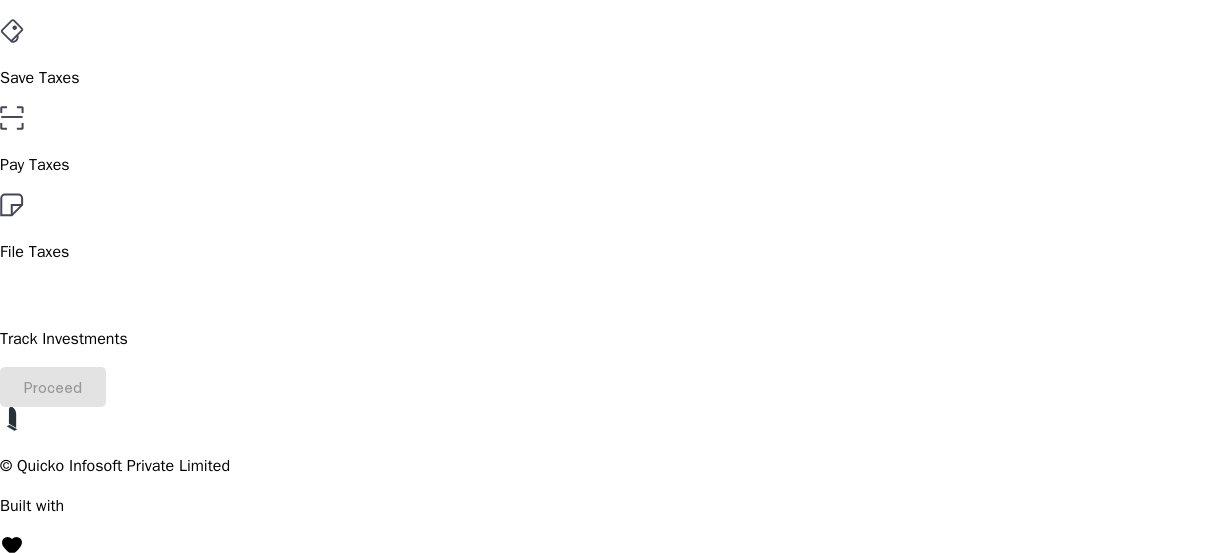 click on "Save Taxes" at bounding box center (610, 54) 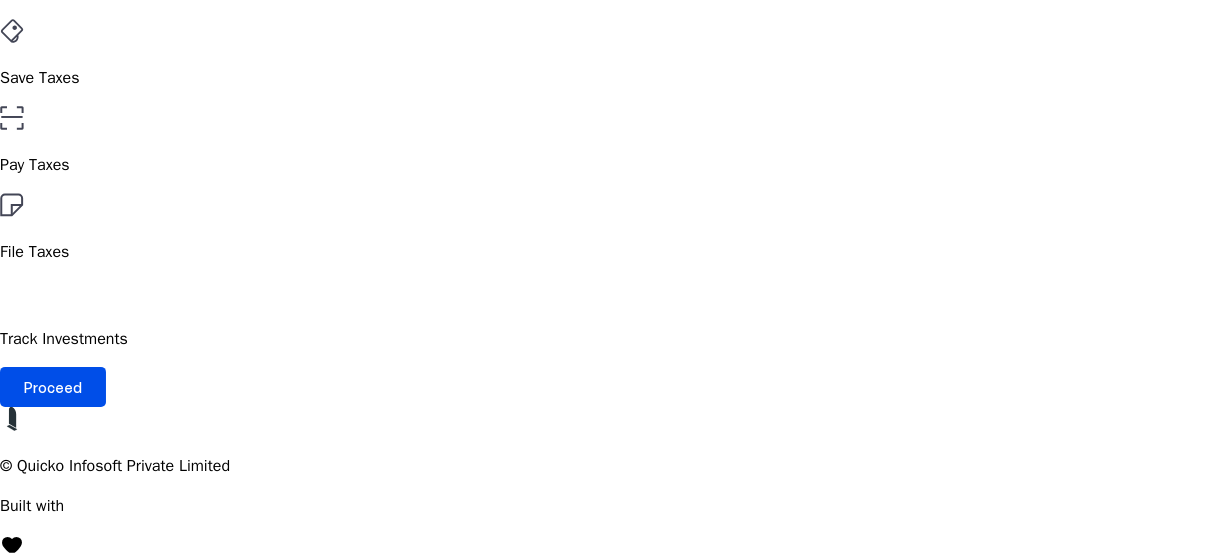 click on "Pay Taxes" at bounding box center [610, 141] 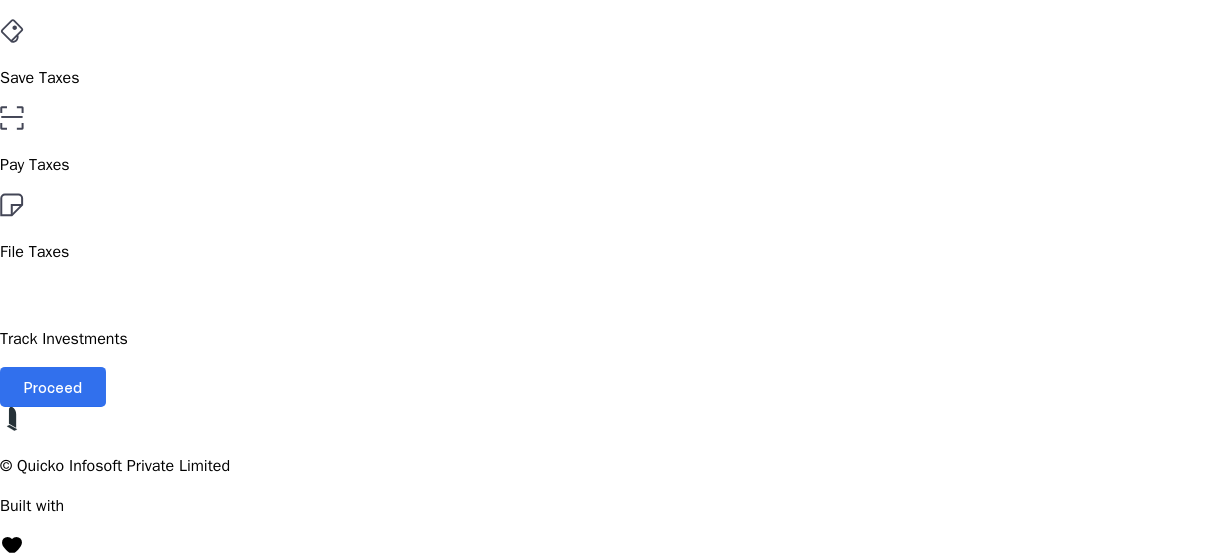 click on "Proceed" at bounding box center [53, 387] 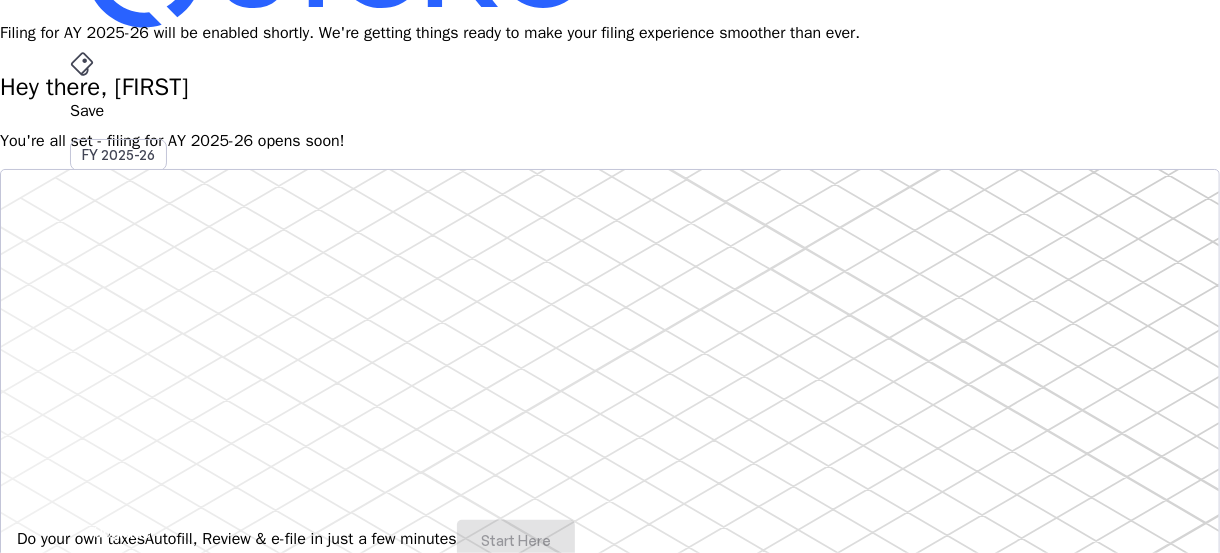 scroll, scrollTop: 104, scrollLeft: 0, axis: vertical 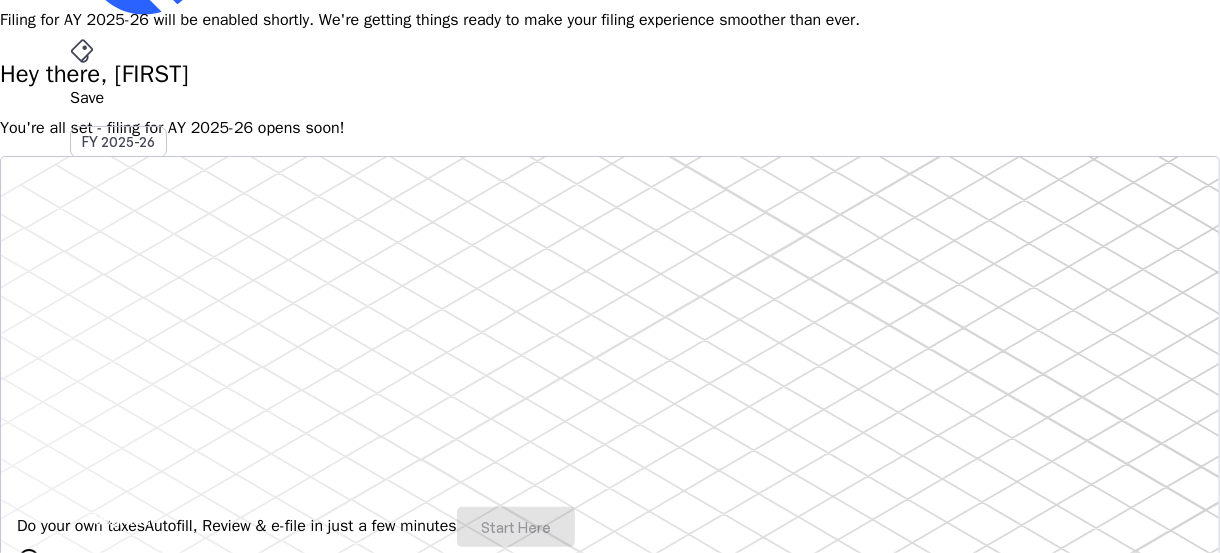 drag, startPoint x: 220, startPoint y: 113, endPoint x: 418, endPoint y: 104, distance: 198.20444 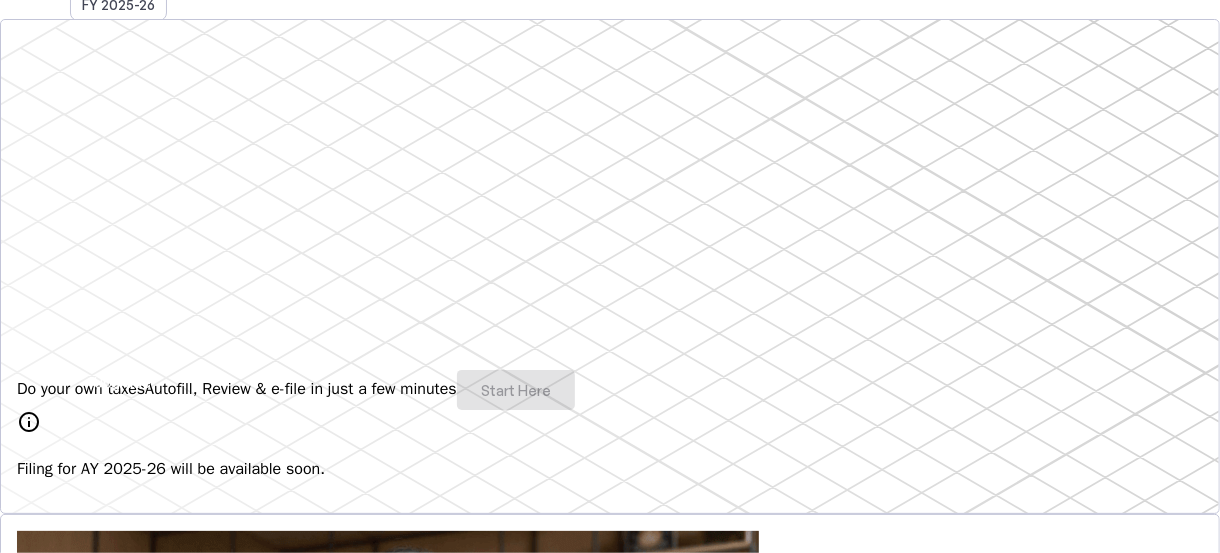 scroll, scrollTop: 274, scrollLeft: 0, axis: vertical 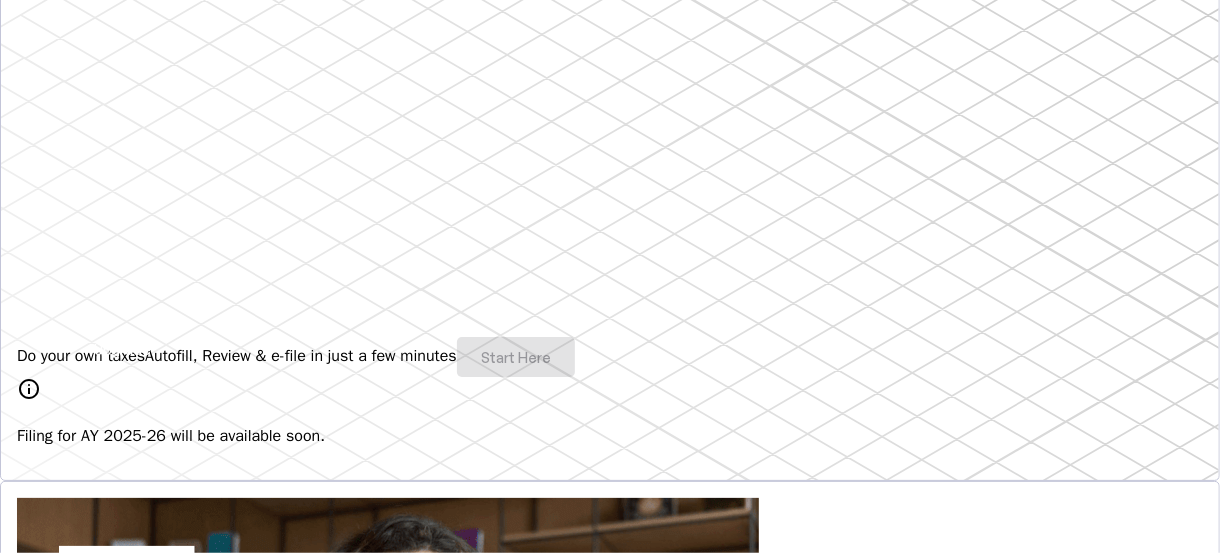 click on "Do your own taxes   Autofill, Review & e-file in just a few minutes   Start Here" at bounding box center [610, 357] 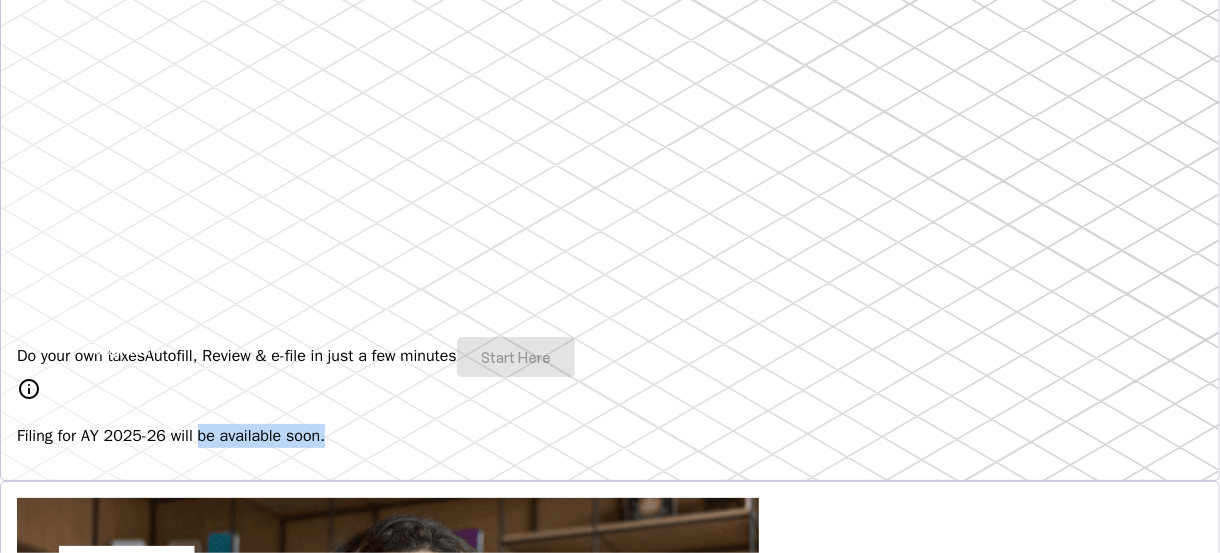 drag, startPoint x: 252, startPoint y: 445, endPoint x: 426, endPoint y: 445, distance: 174 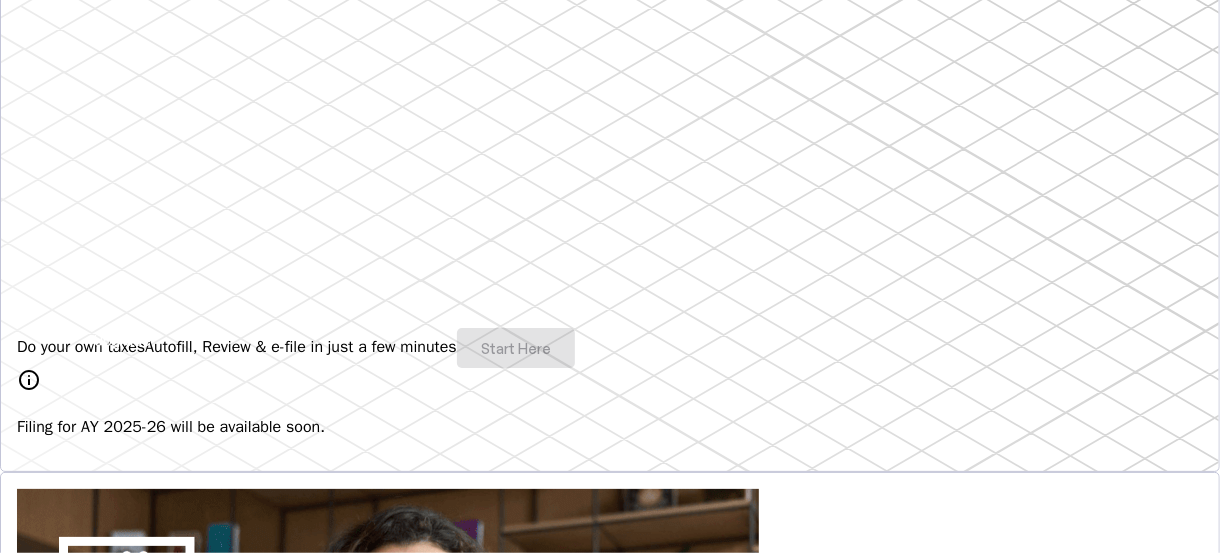 scroll, scrollTop: 281, scrollLeft: 0, axis: vertical 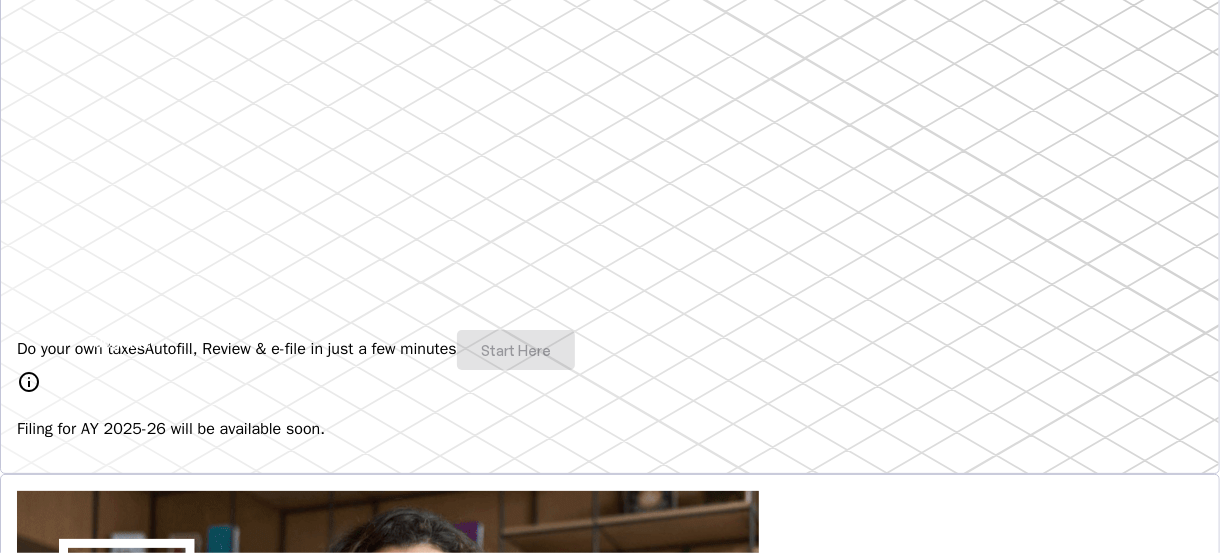 drag, startPoint x: 861, startPoint y: 343, endPoint x: 1033, endPoint y: 358, distance: 172.65283 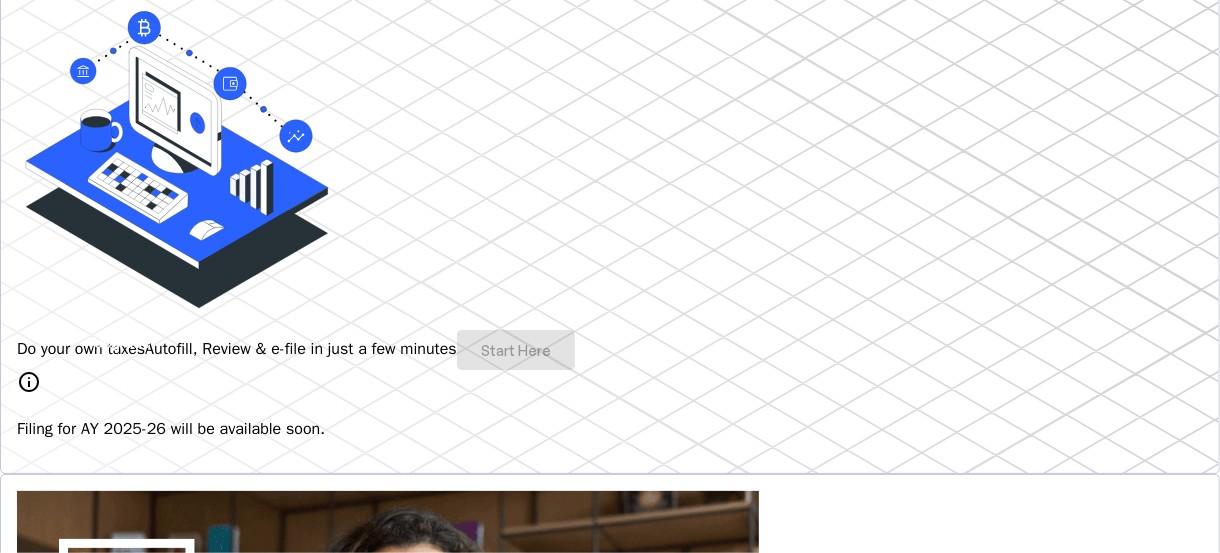 scroll, scrollTop: 0, scrollLeft: 0, axis: both 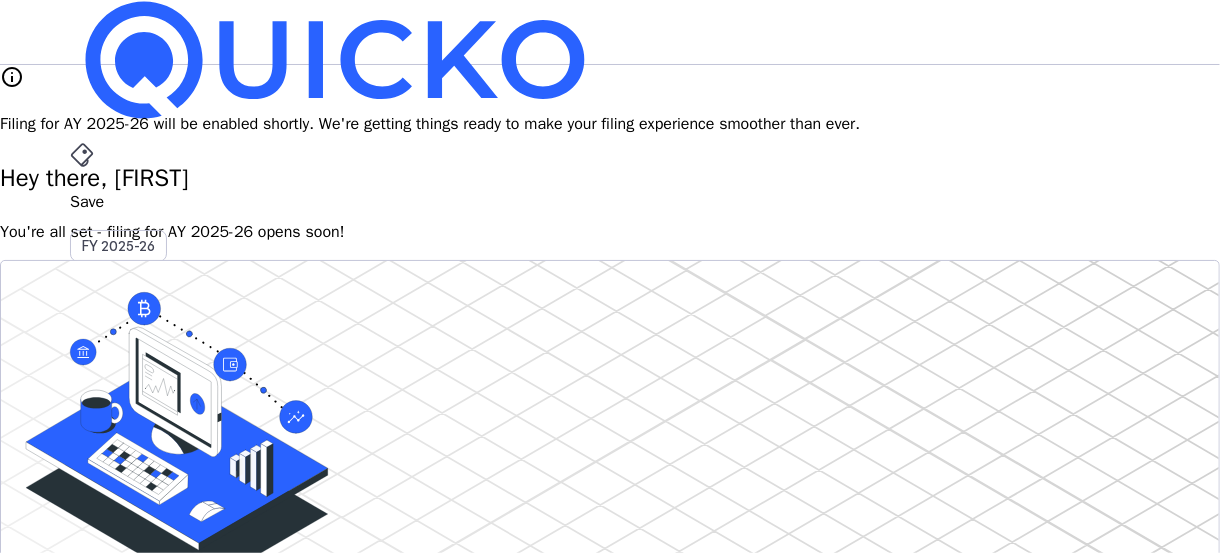 click on "File" at bounding box center (610, 408) 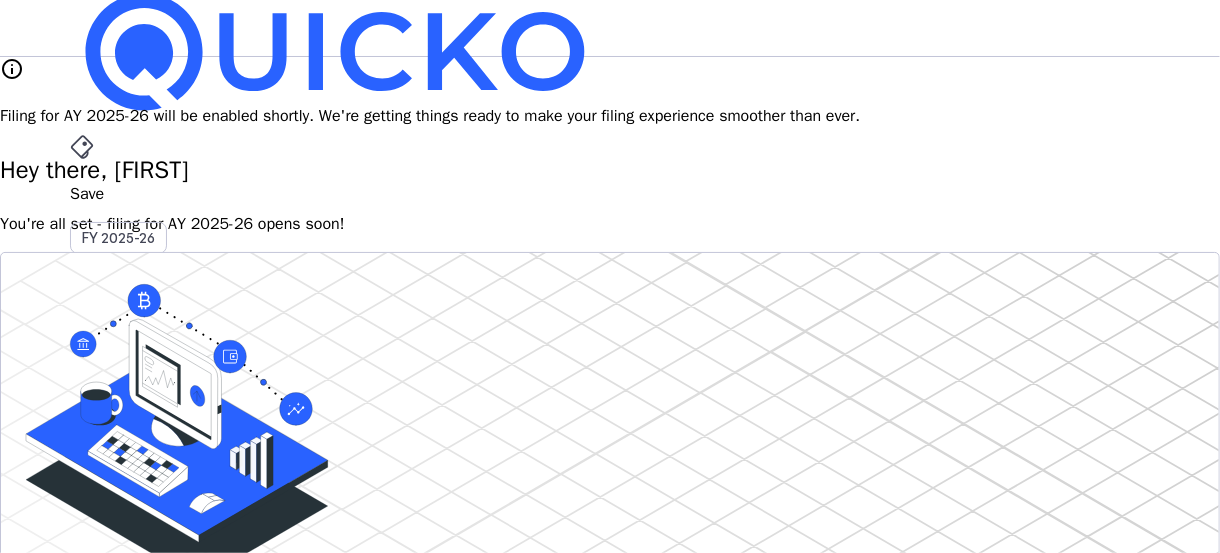 scroll, scrollTop: 8, scrollLeft: 0, axis: vertical 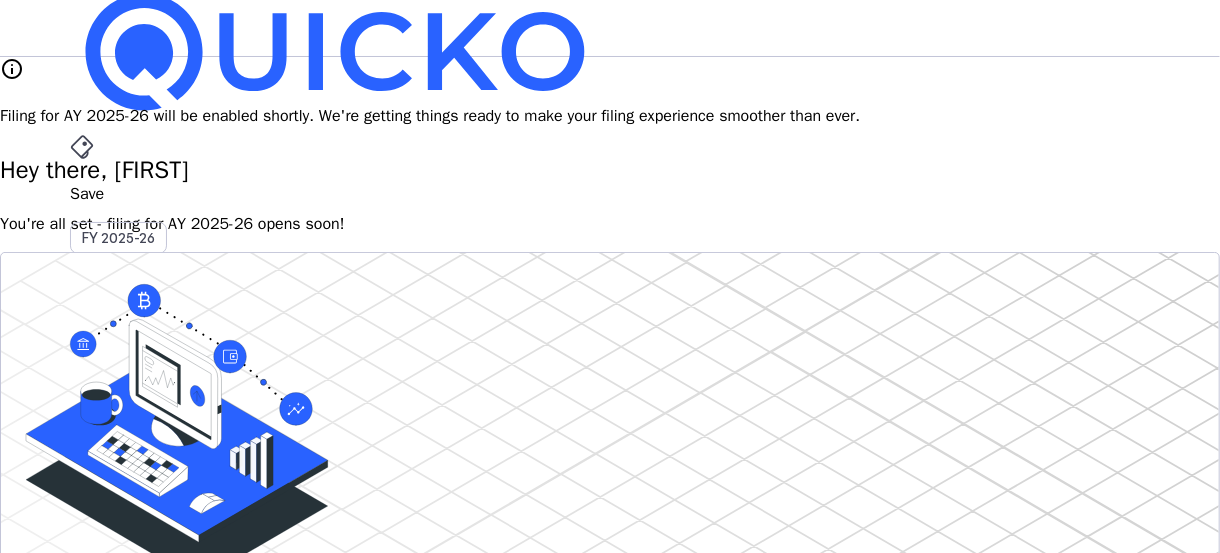 click on "Upgrade" at bounding box center [122, 615] 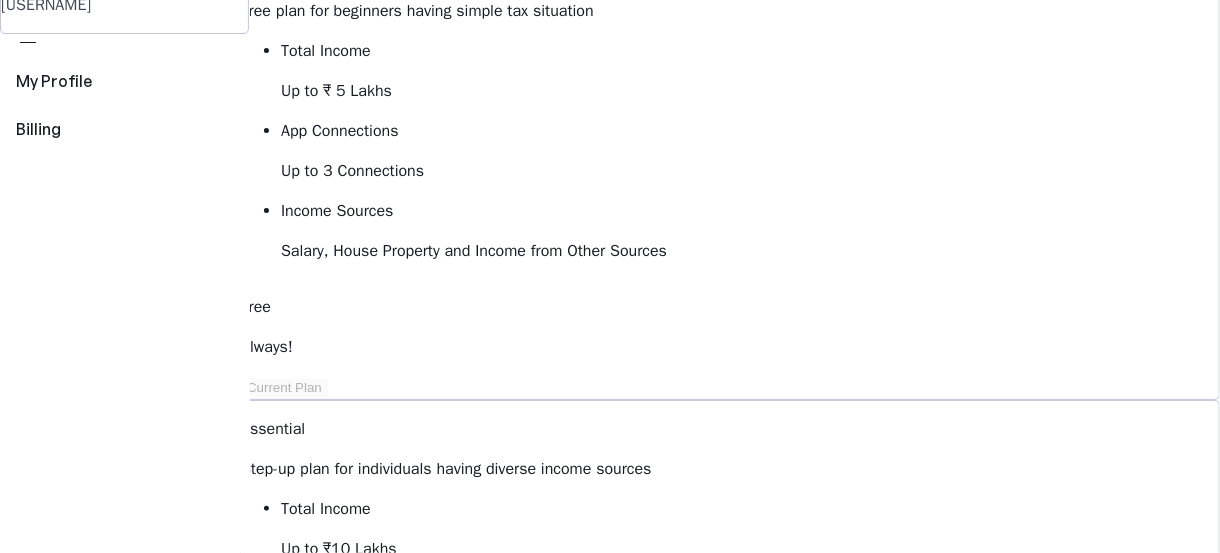 scroll, scrollTop: 0, scrollLeft: 0, axis: both 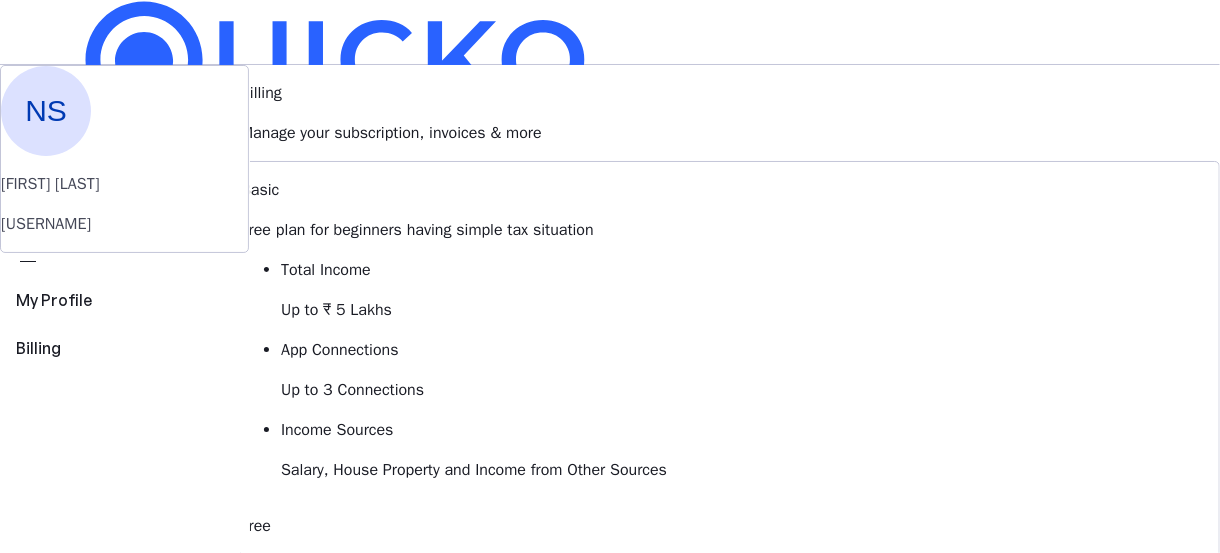 click at bounding box center [335, 60] 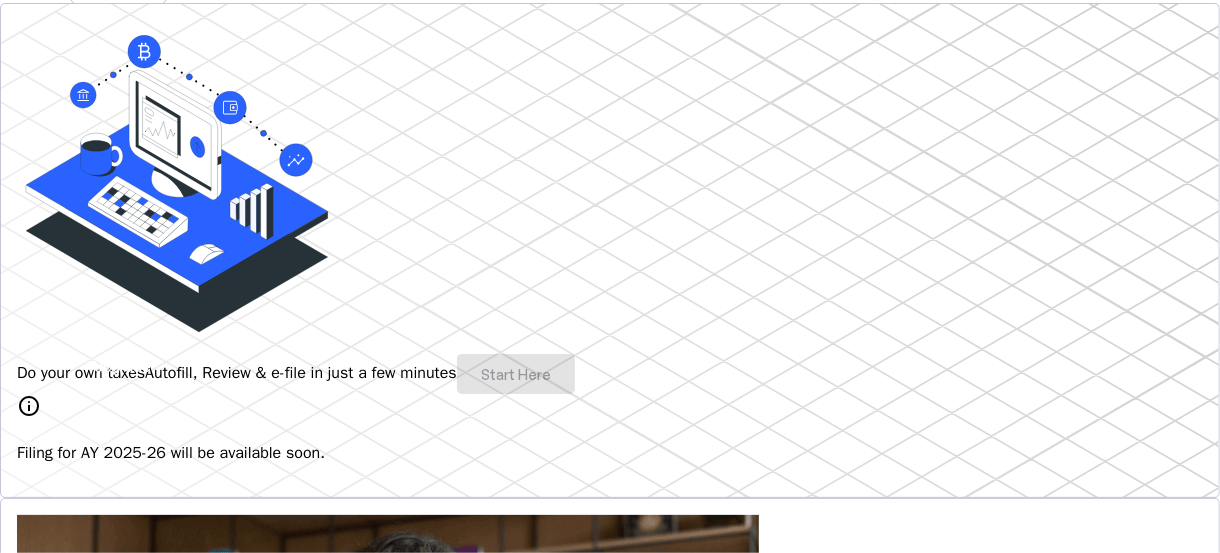 scroll, scrollTop: 333, scrollLeft: 0, axis: vertical 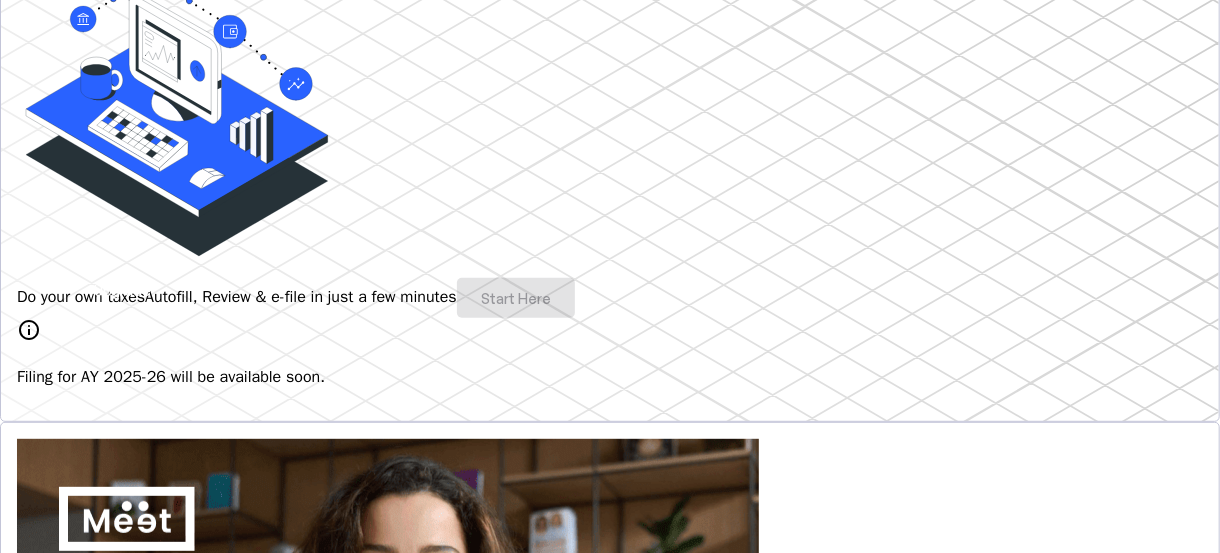 type 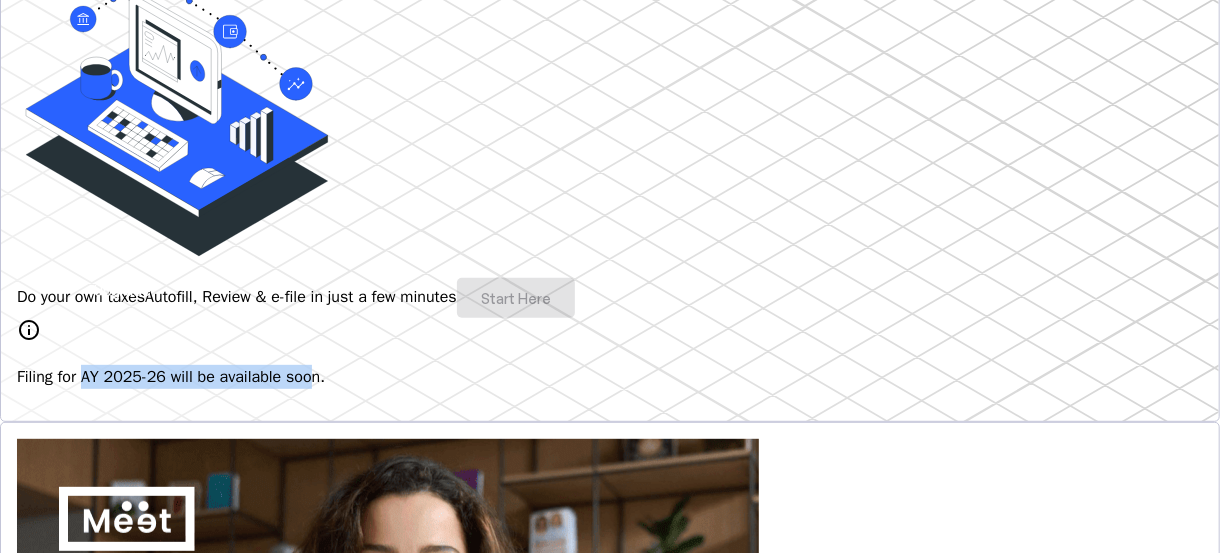 drag, startPoint x: 167, startPoint y: 393, endPoint x: 339, endPoint y: 414, distance: 173.27724 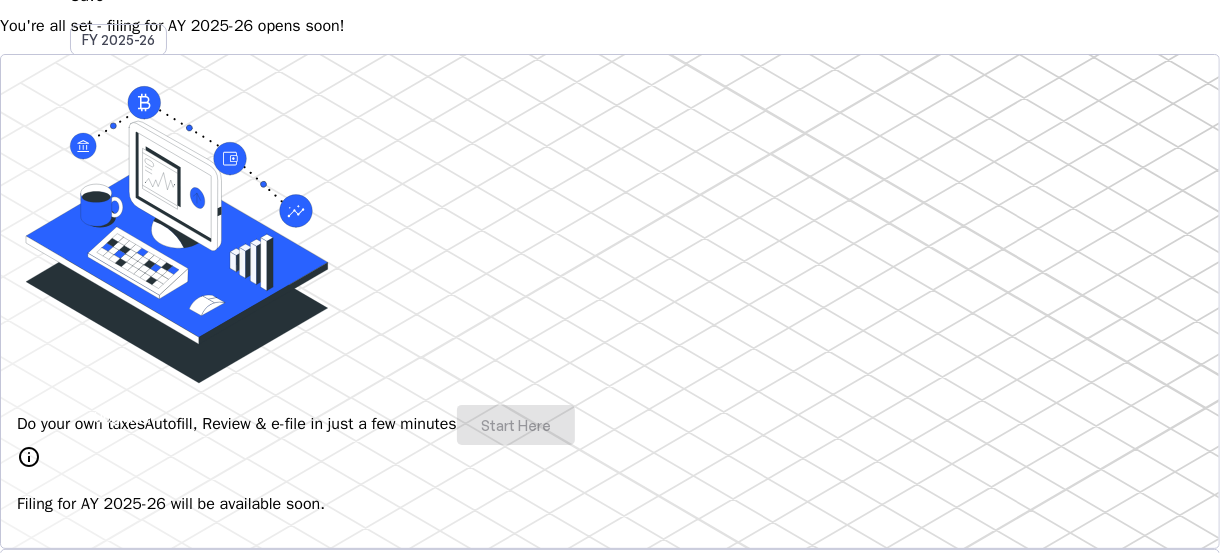 scroll, scrollTop: 229, scrollLeft: 0, axis: vertical 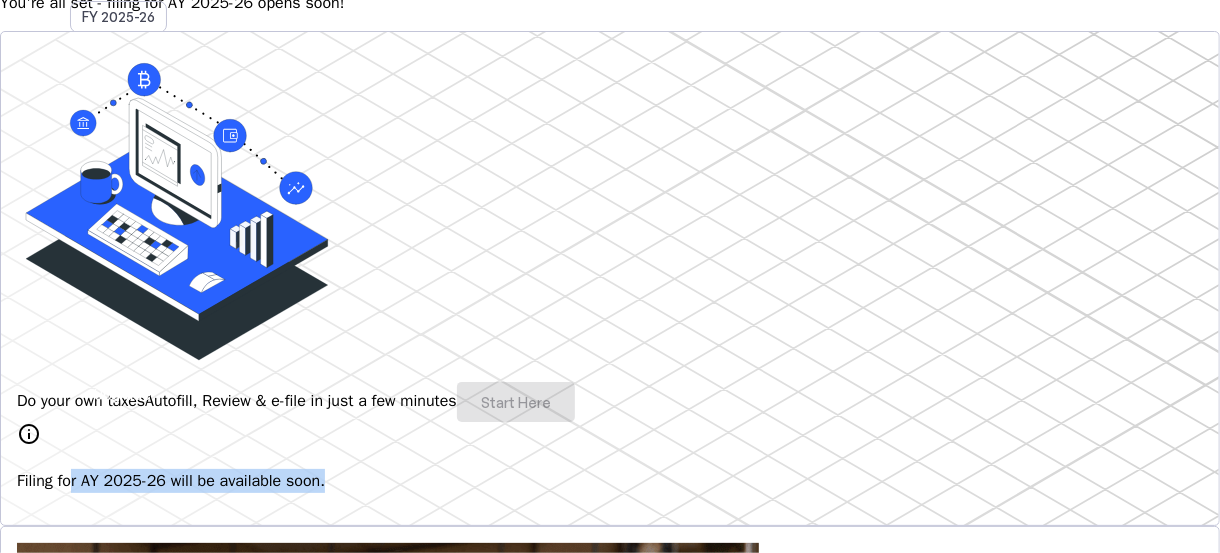 drag, startPoint x: 154, startPoint y: 498, endPoint x: 361, endPoint y: 493, distance: 207.06038 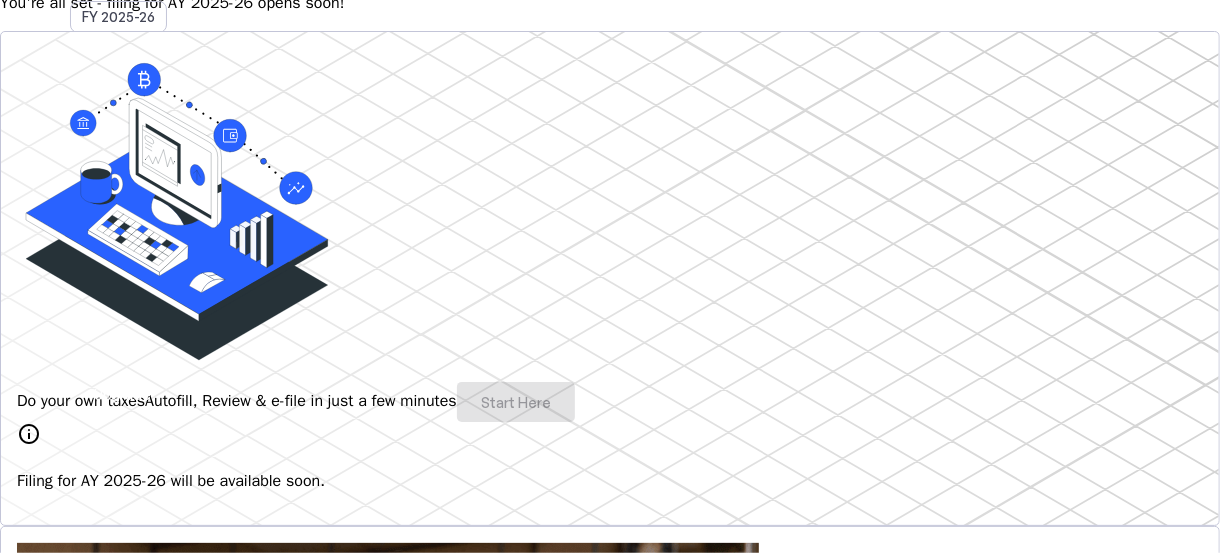 scroll, scrollTop: 0, scrollLeft: 0, axis: both 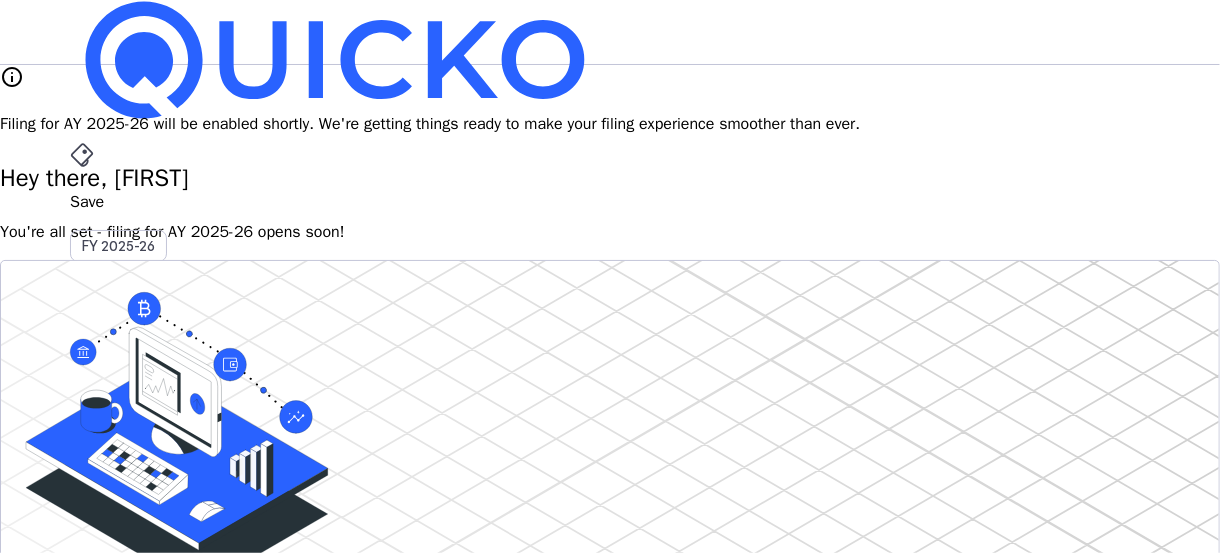 click on "File" at bounding box center (610, 408) 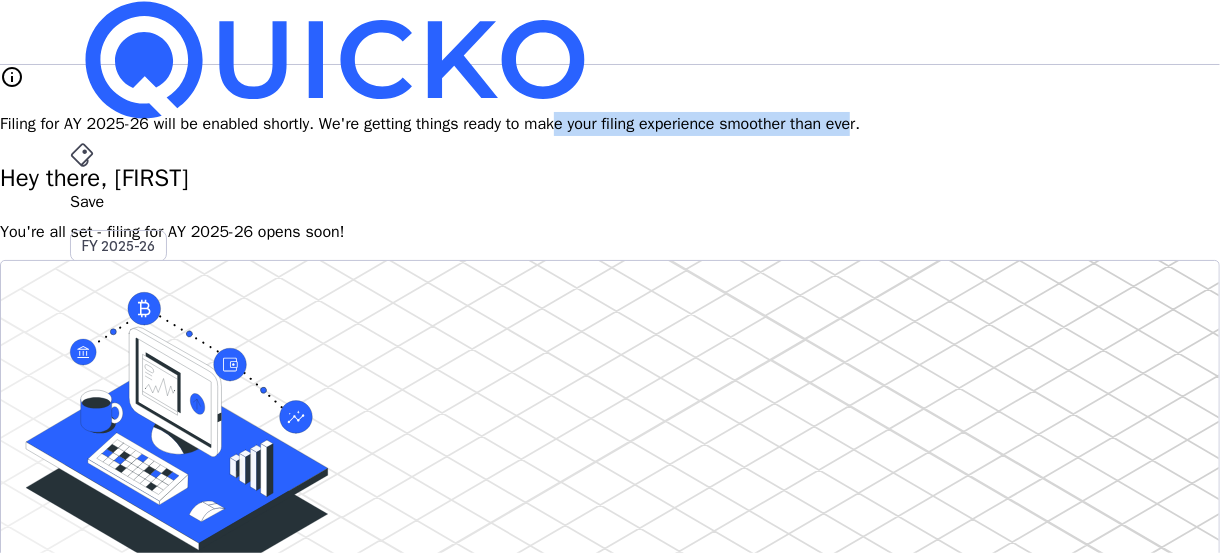 drag, startPoint x: 735, startPoint y: 103, endPoint x: 1004, endPoint y: 117, distance: 269.36407 